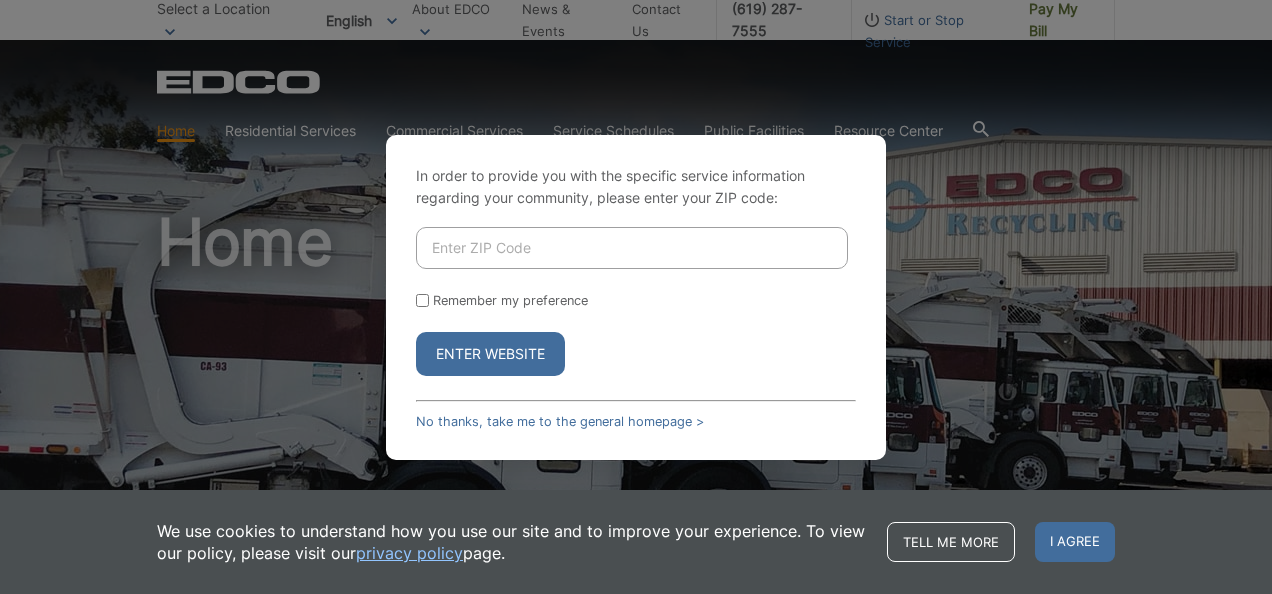scroll, scrollTop: 0, scrollLeft: 0, axis: both 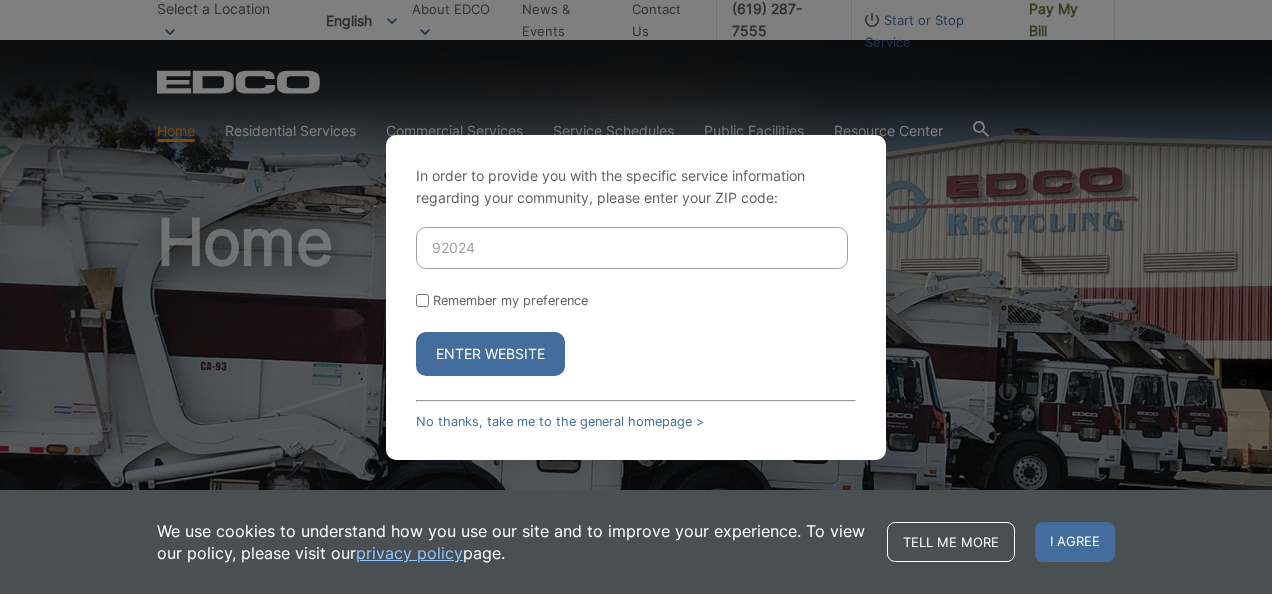 type on "92024" 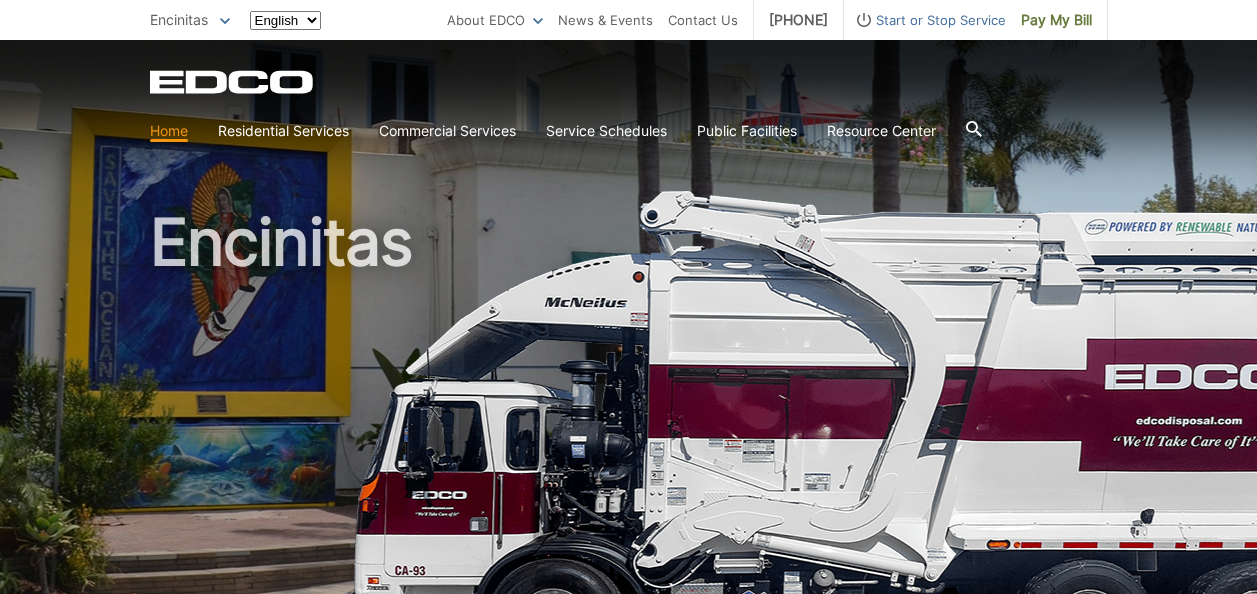 scroll, scrollTop: 0, scrollLeft: 0, axis: both 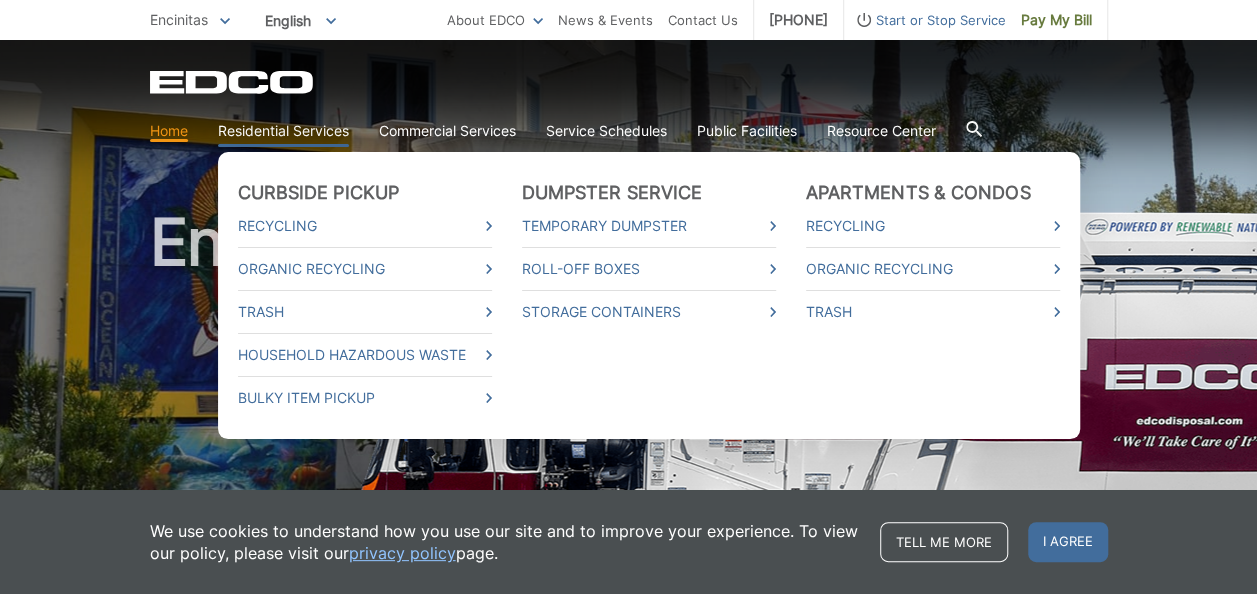 click on "Residential Services" at bounding box center [283, 131] 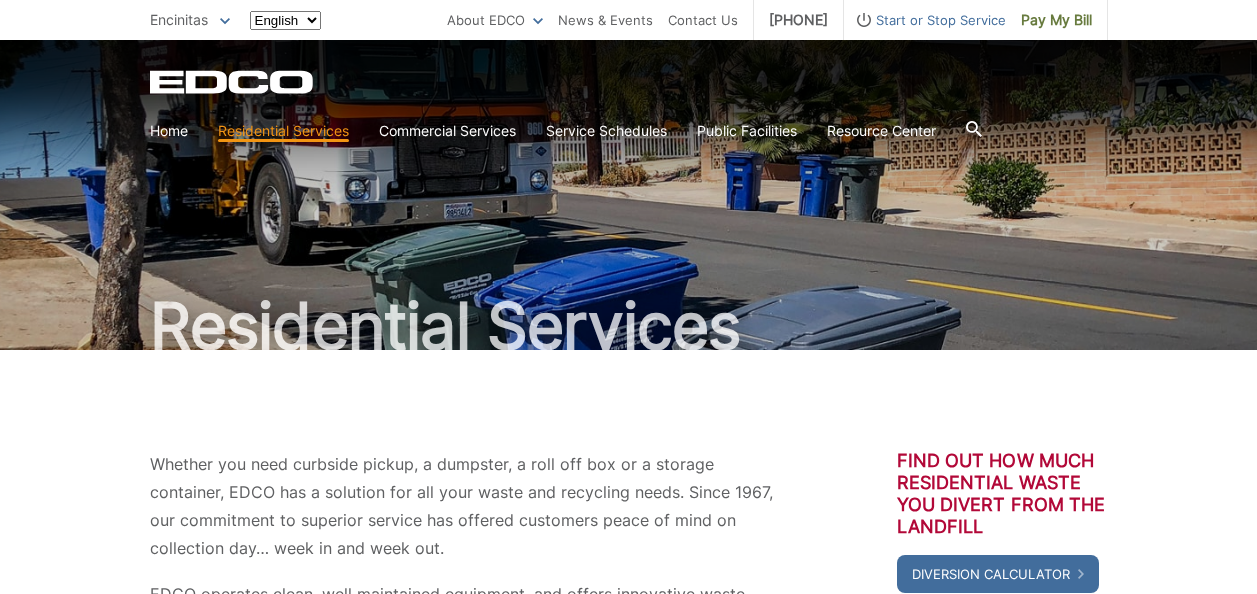 scroll, scrollTop: 0, scrollLeft: 0, axis: both 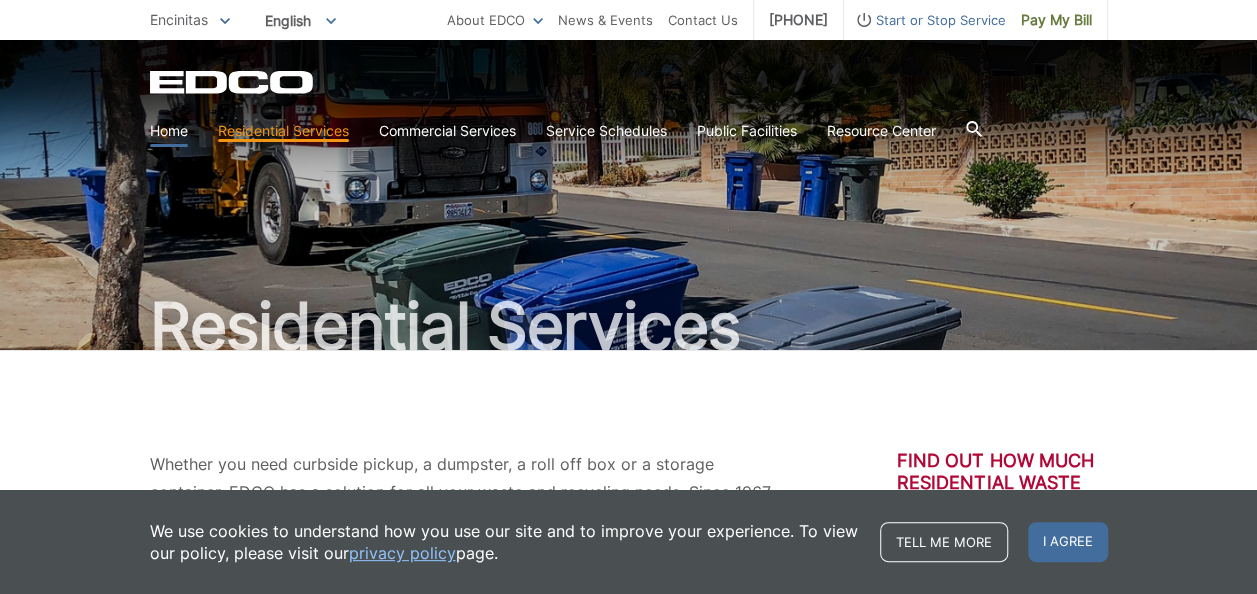 click on "Home" at bounding box center (169, 131) 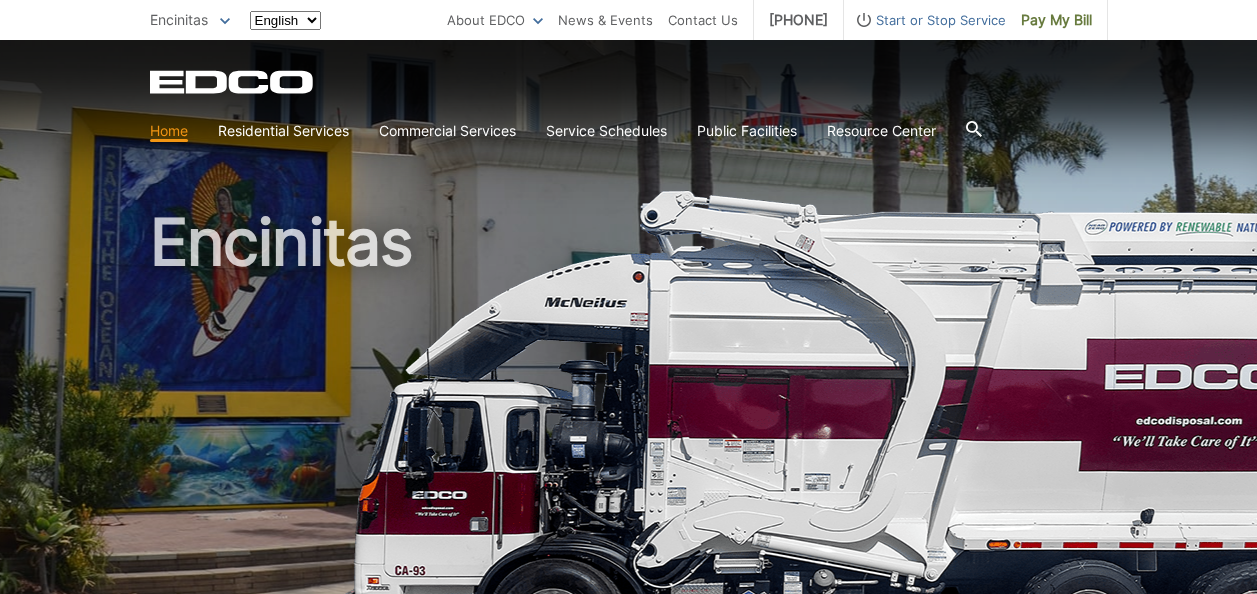 scroll, scrollTop: 0, scrollLeft: 0, axis: both 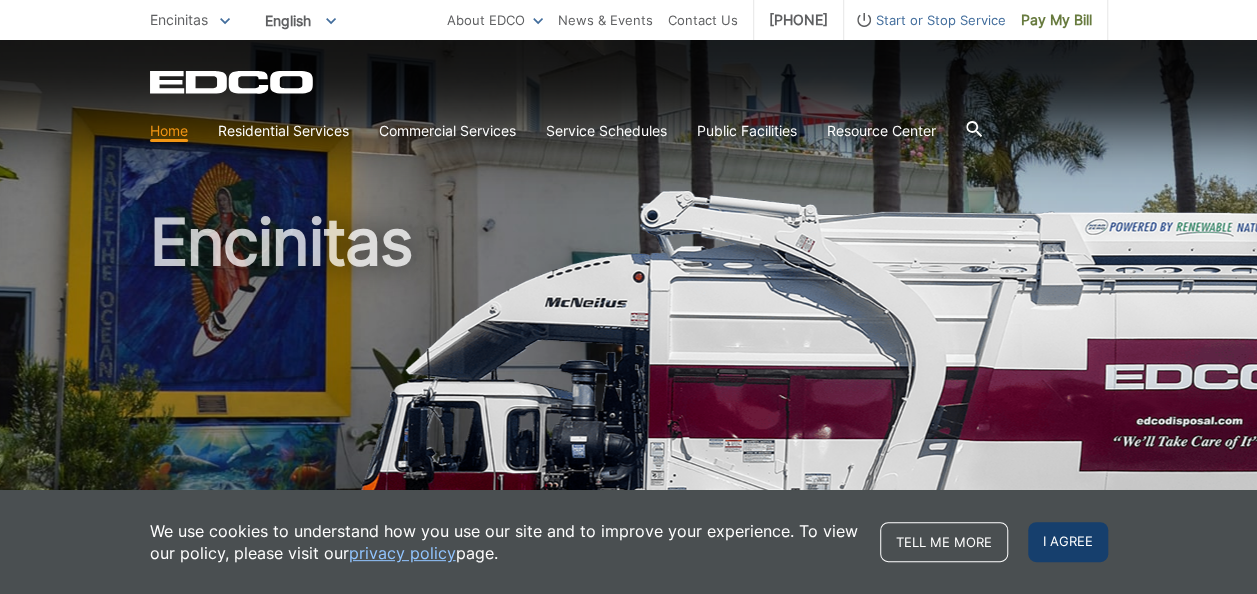 click on "I agree" at bounding box center [1068, 542] 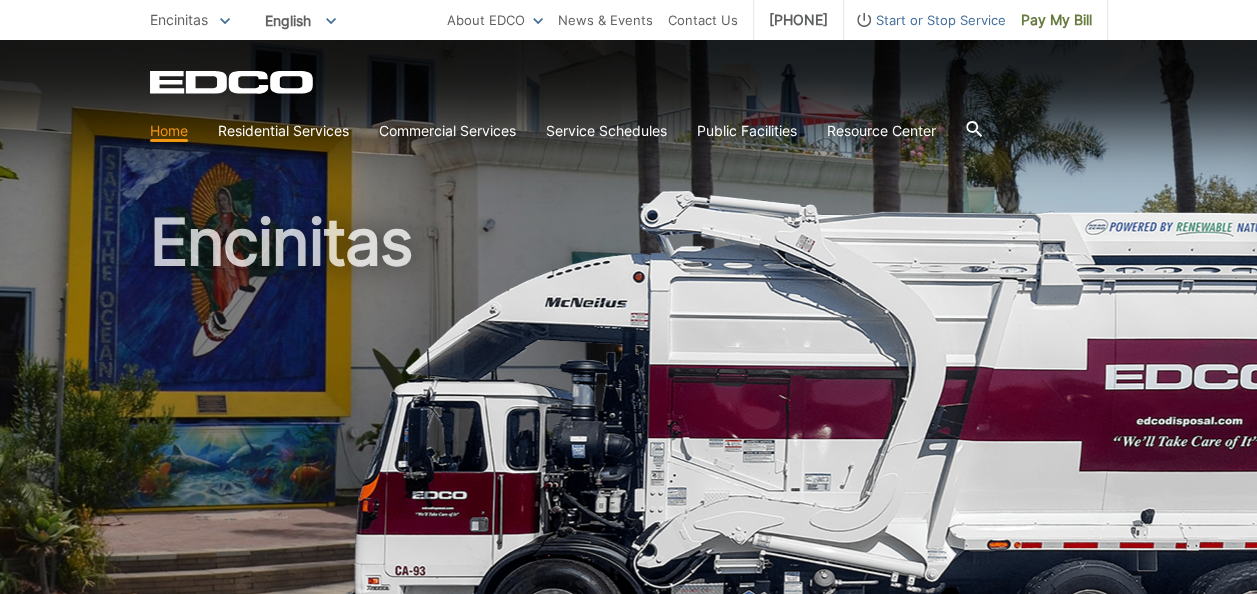 click on "Encinitas" at bounding box center (179, 19) 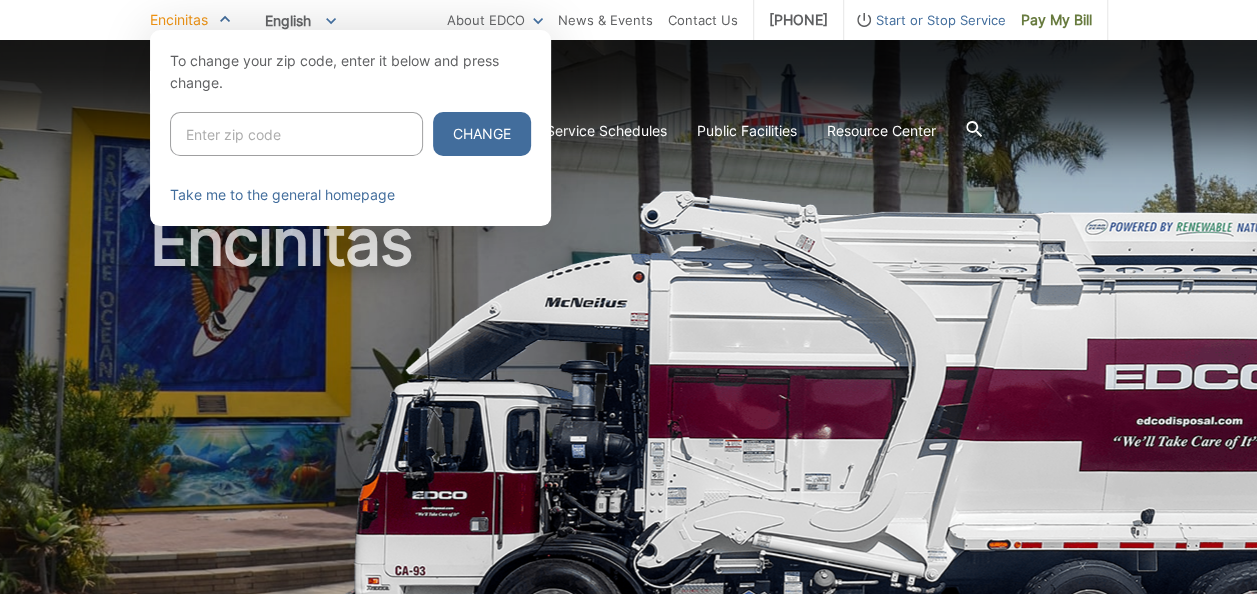click at bounding box center [628, 327] 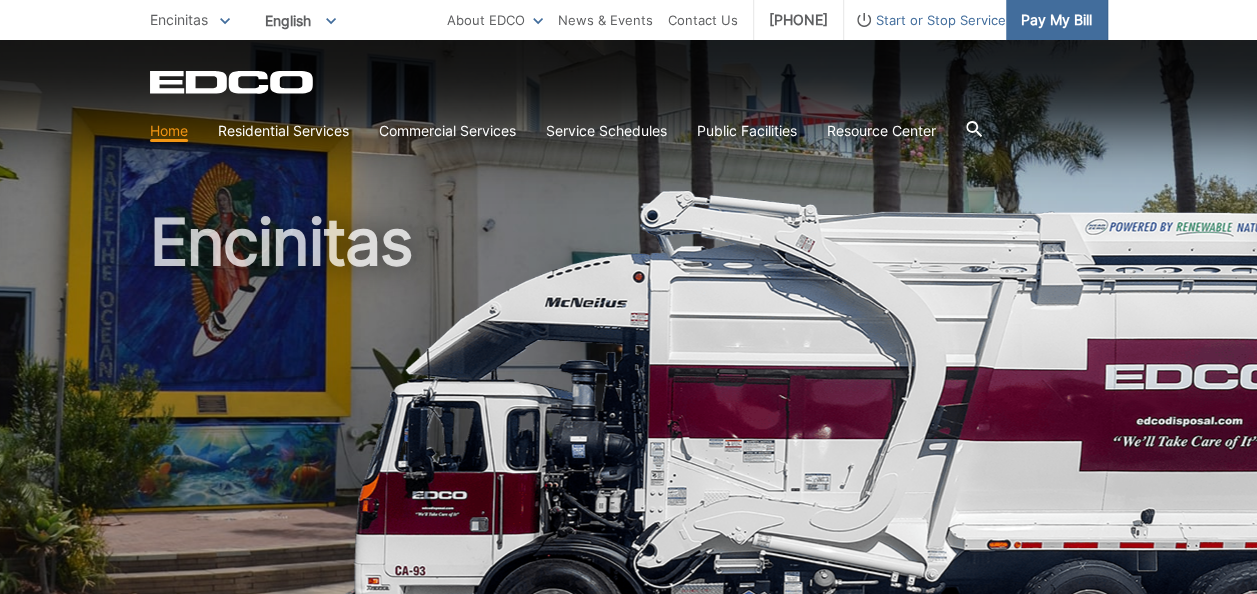 click on "Pay My Bill" at bounding box center (1056, 20) 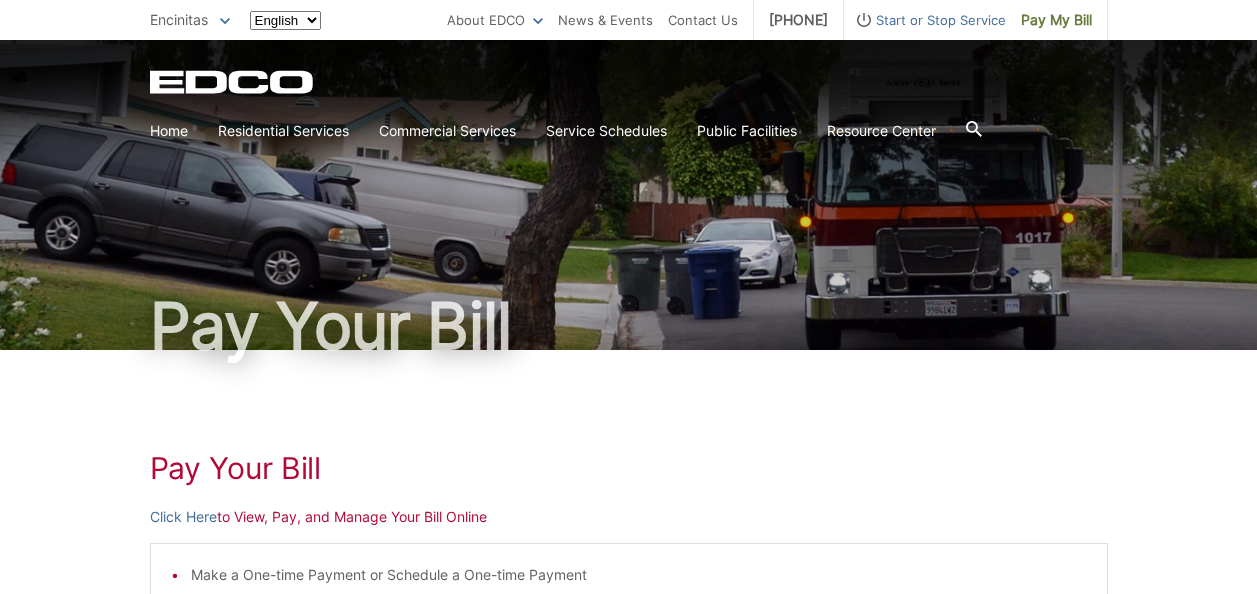 scroll, scrollTop: 0, scrollLeft: 0, axis: both 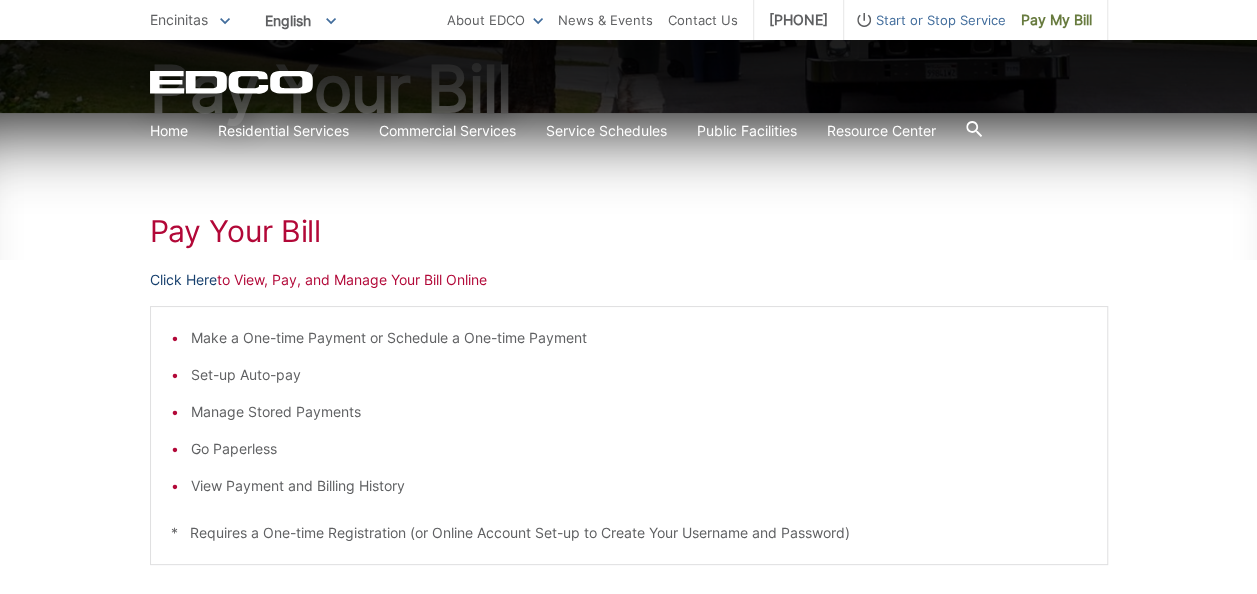 click on "Click Here" at bounding box center [183, 280] 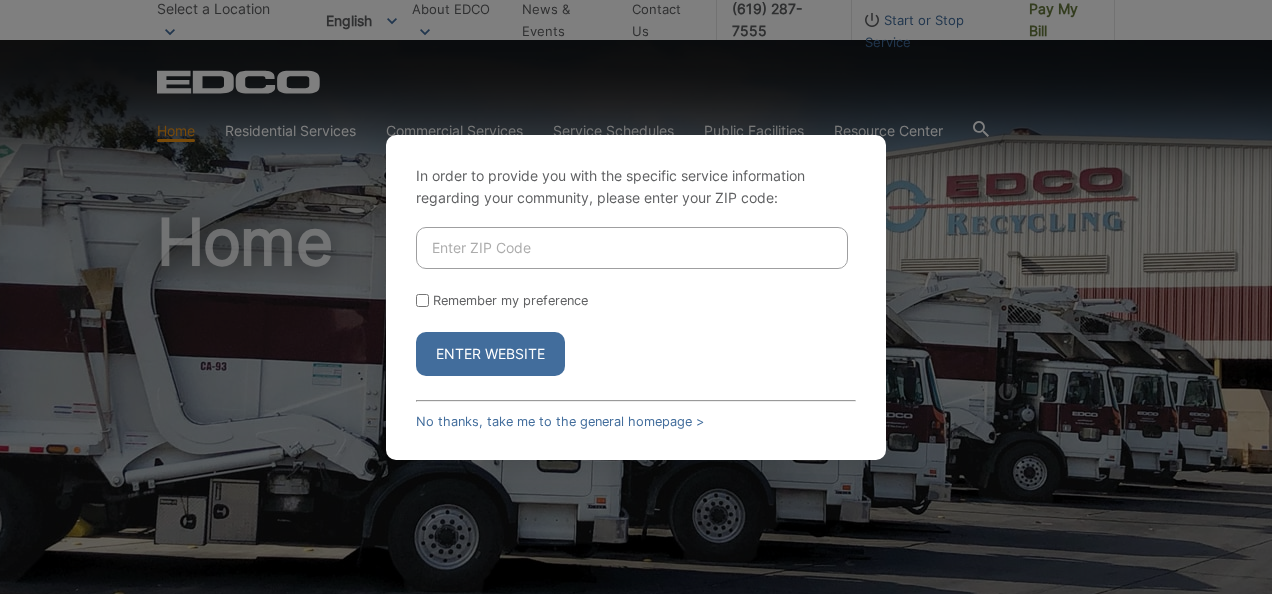 scroll, scrollTop: 0, scrollLeft: 0, axis: both 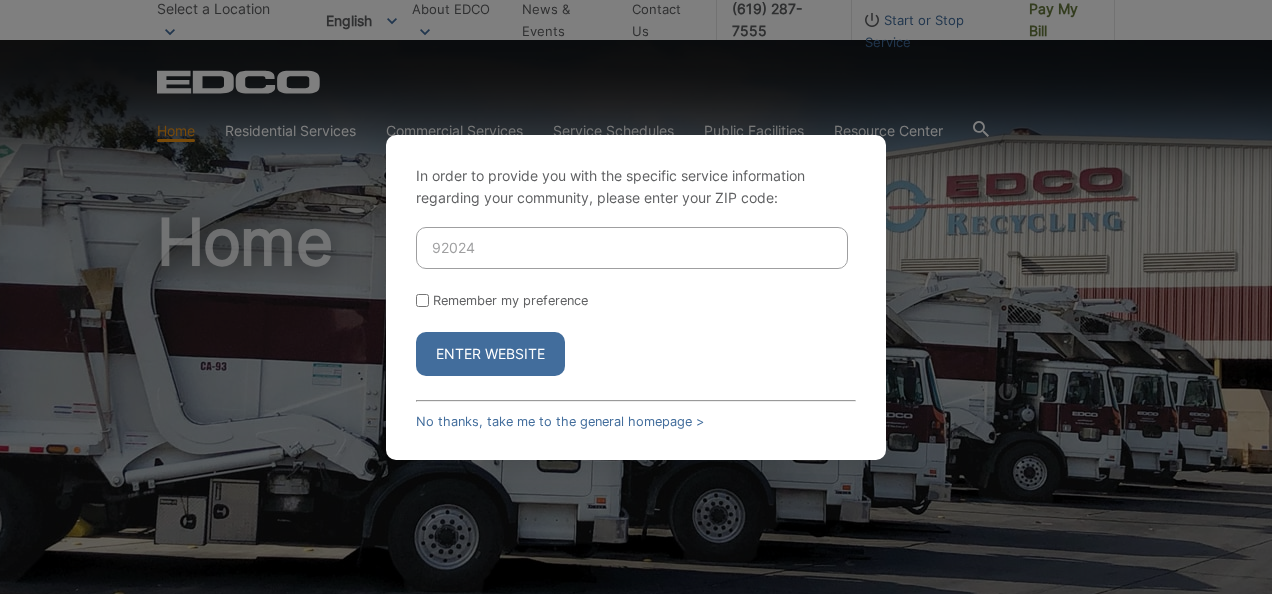 type on "92024" 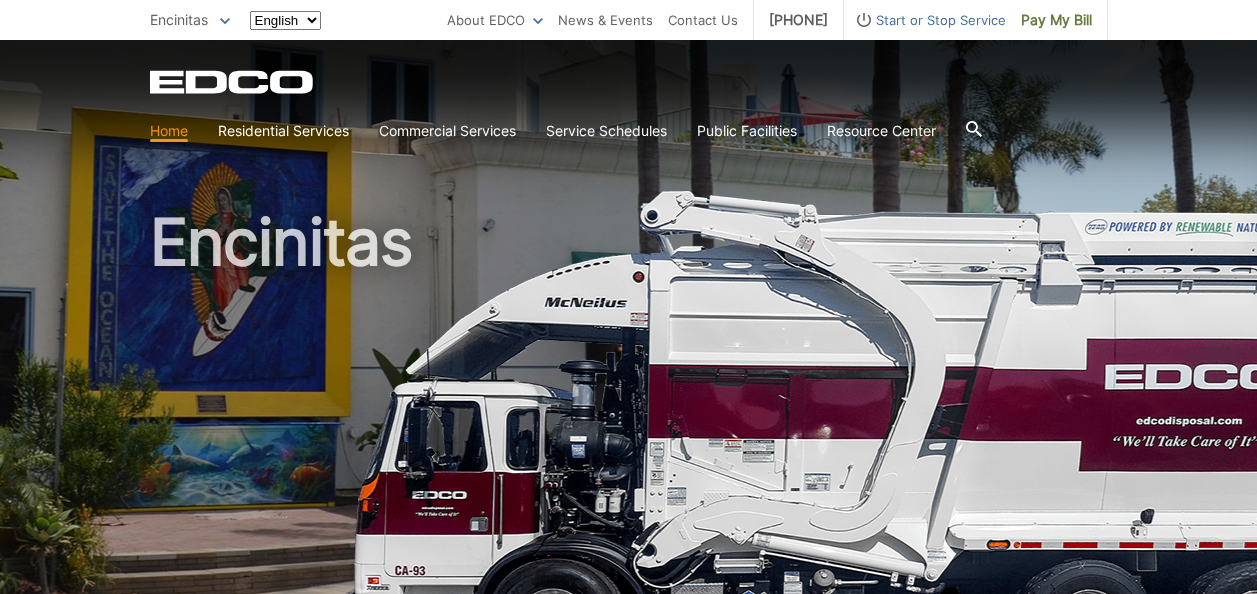 scroll, scrollTop: 0, scrollLeft: 0, axis: both 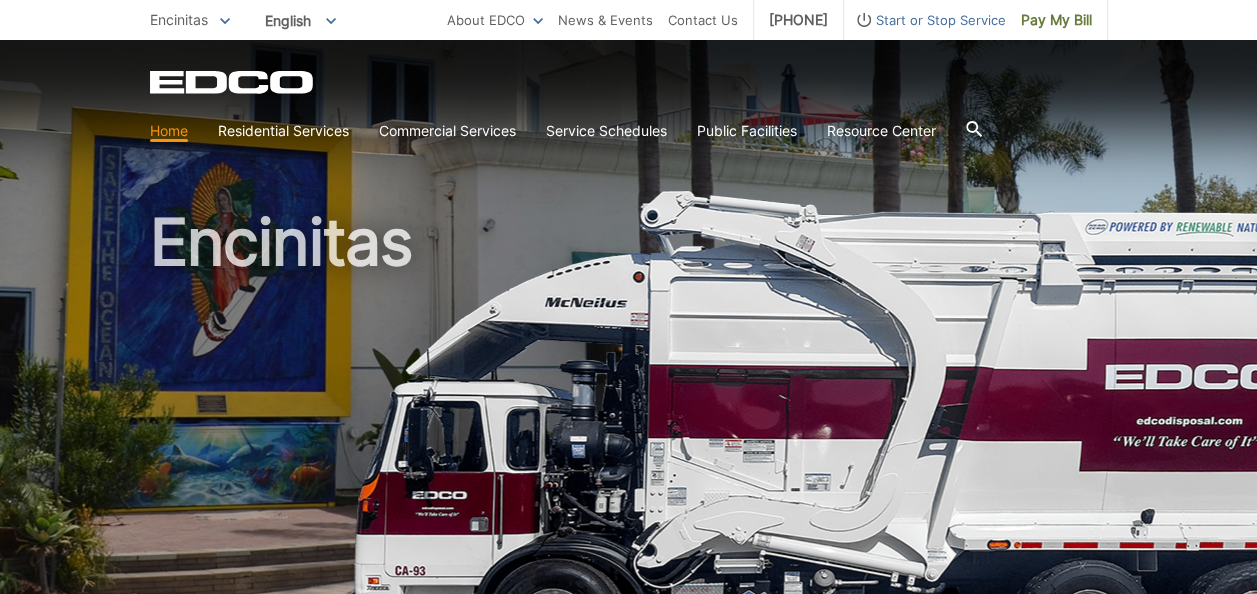 click on "Pay My Bill" at bounding box center (1056, 20) 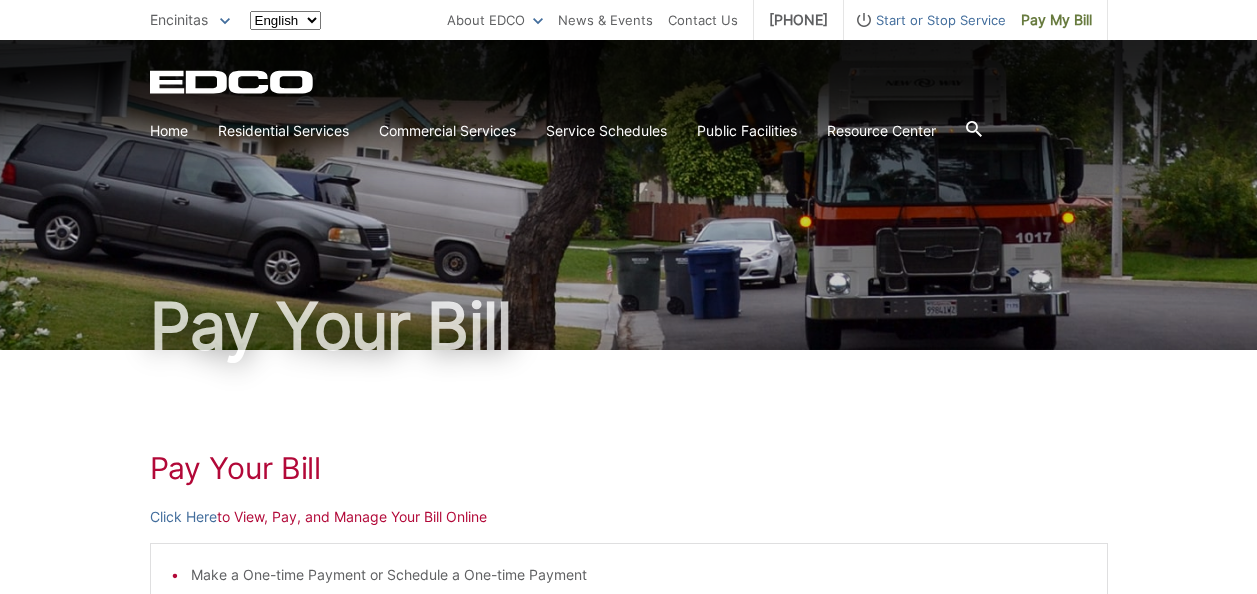 scroll, scrollTop: 0, scrollLeft: 0, axis: both 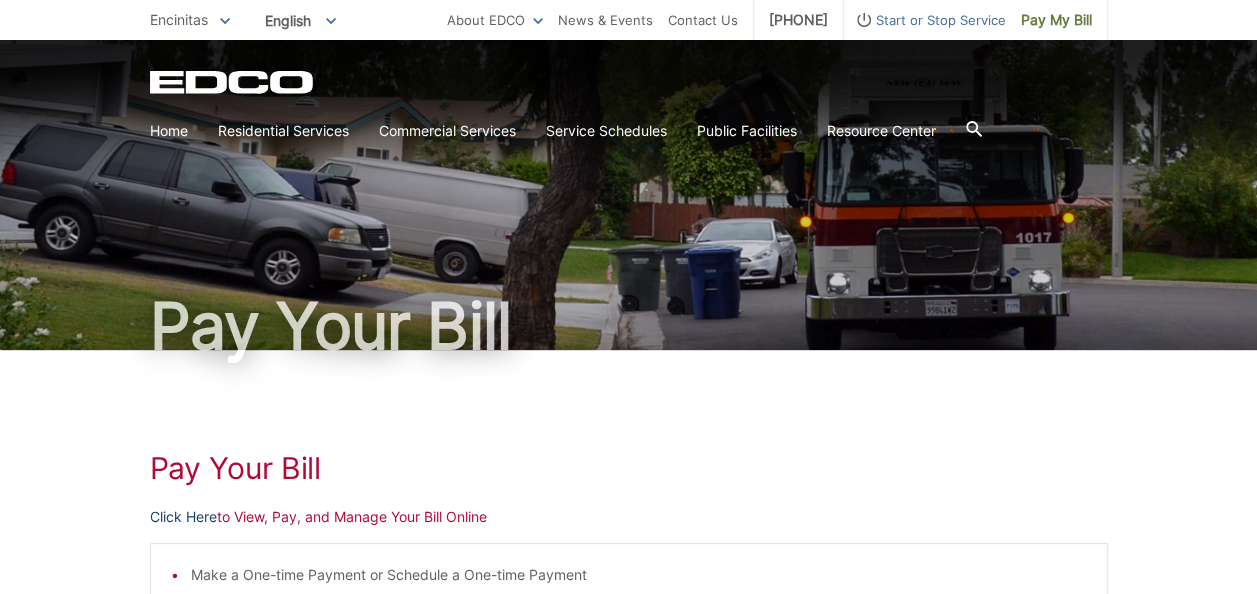 click on "Click Here" at bounding box center [183, 517] 